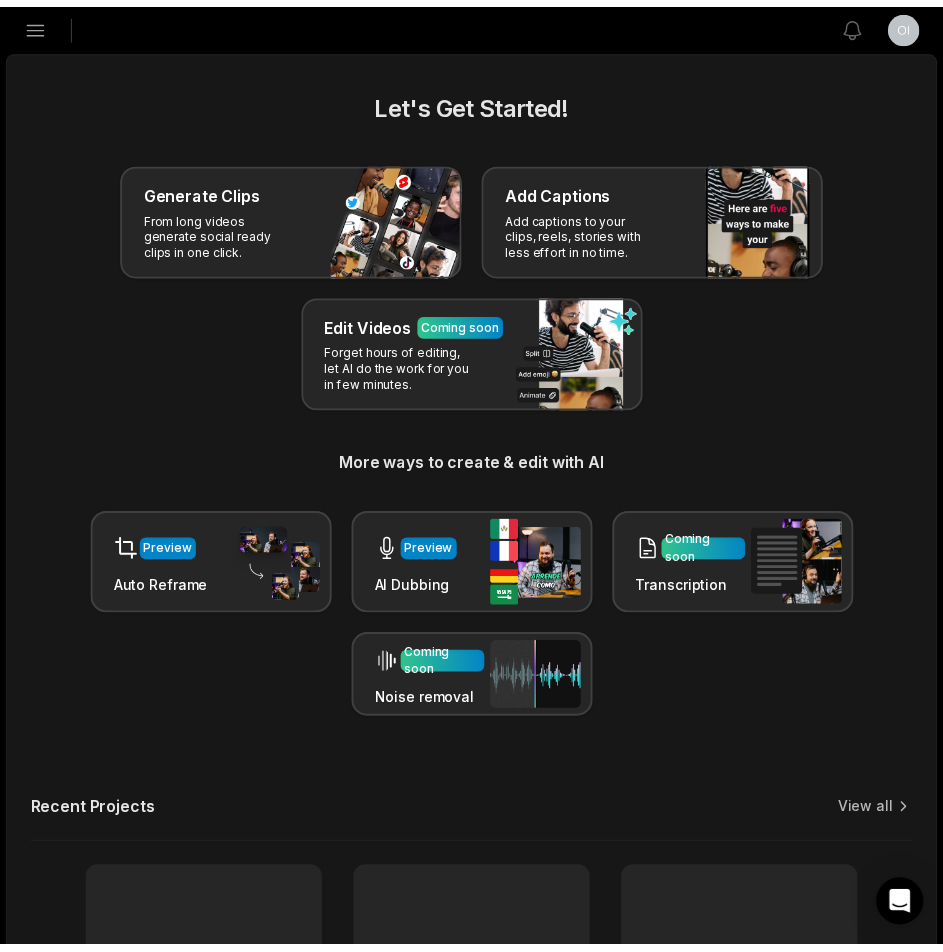 scroll, scrollTop: 0, scrollLeft: 0, axis: both 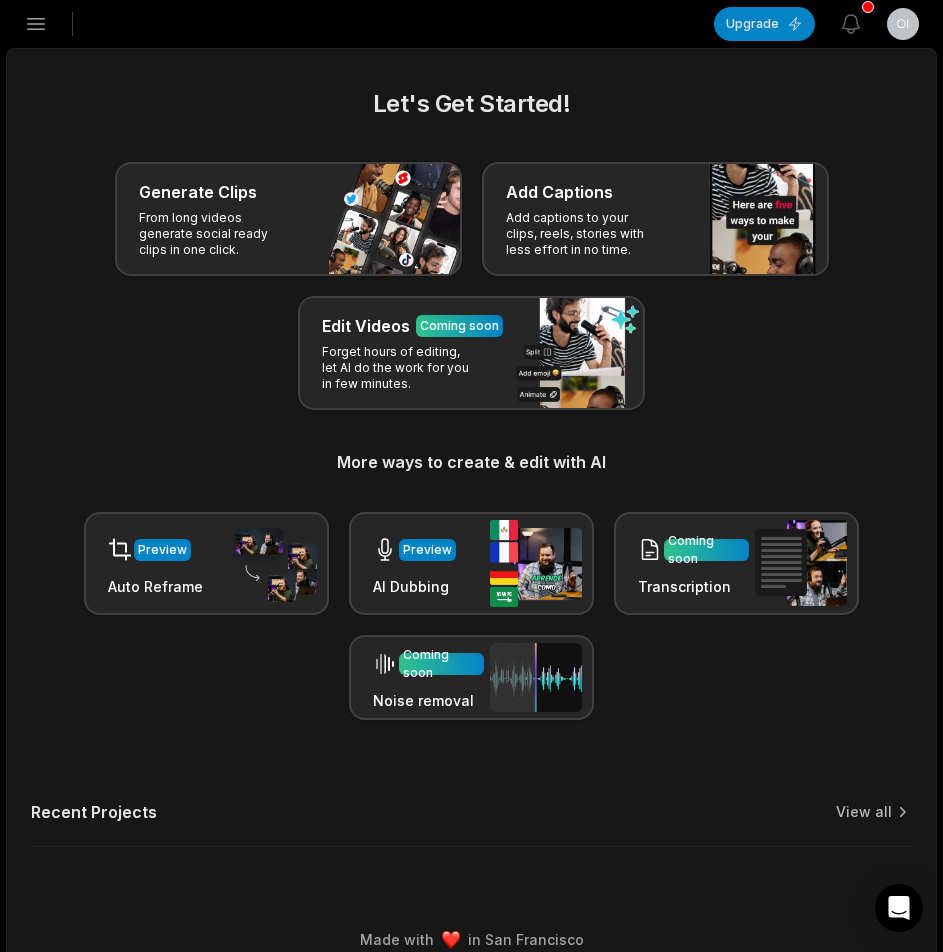 click 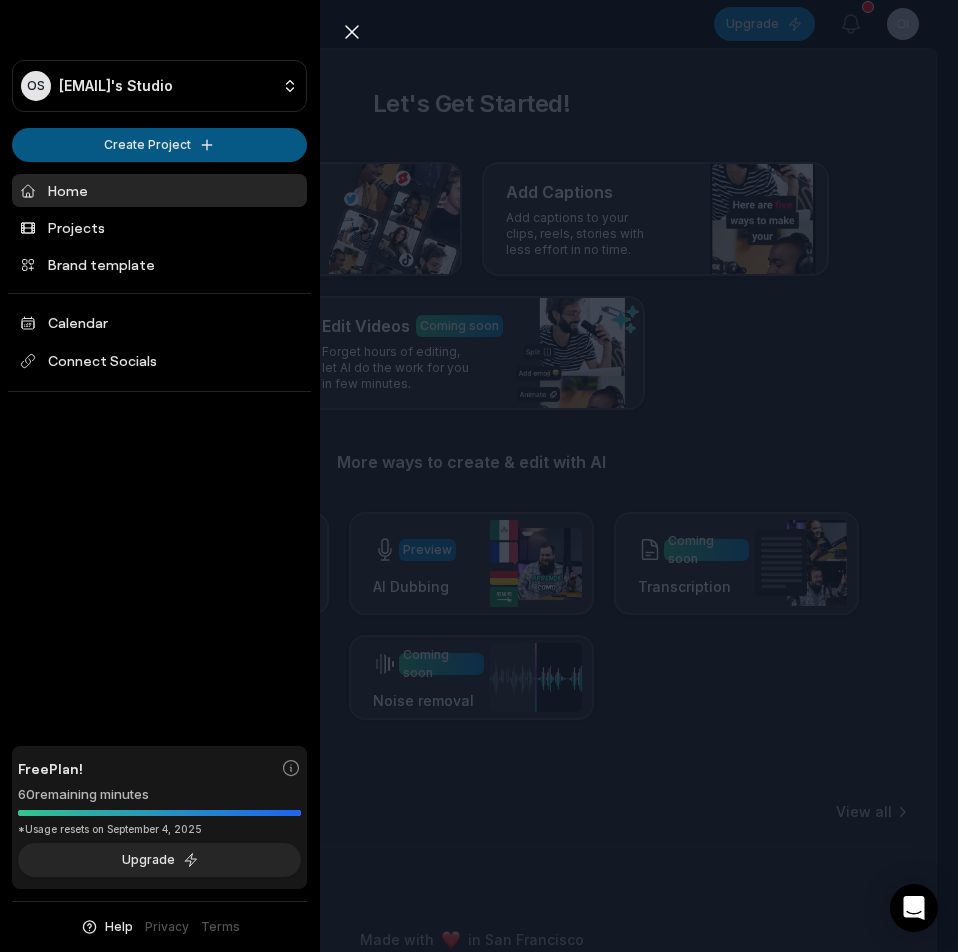 click on "OS Oiowa@telegmail.com's Studio Create Project Home Projects Brand template Calendar Connect Socials Free  Plan! 60  remaining minutes *Usage resets on September 4, 2025 Upgrade Help Privacy Terms Open sidebar Upgrade View notifications Open user menu   Let's Get Started! Generate Clips From long videos generate social ready clips in one click. Add Captions Add captions to your clips, reels, stories with less effort in no time. Edit Videos Coming soon Forget hours of editing, let AI do the work for you in few minutes. More ways to create & edit with AI Preview Auto Reframe Preview AI Dubbing Coming soon Transcription Coming soon Noise removal Recent Projects View all Made with   in San Francisco
Close sidebar OS Oiowa@telegmail.com's Studio Create Project Home Projects Brand template Calendar Connect Socials Free  Plan! 60  remaining minutes *Usage resets on September 4, 2025 Upgrade Help Privacy Terms" at bounding box center [479, 476] 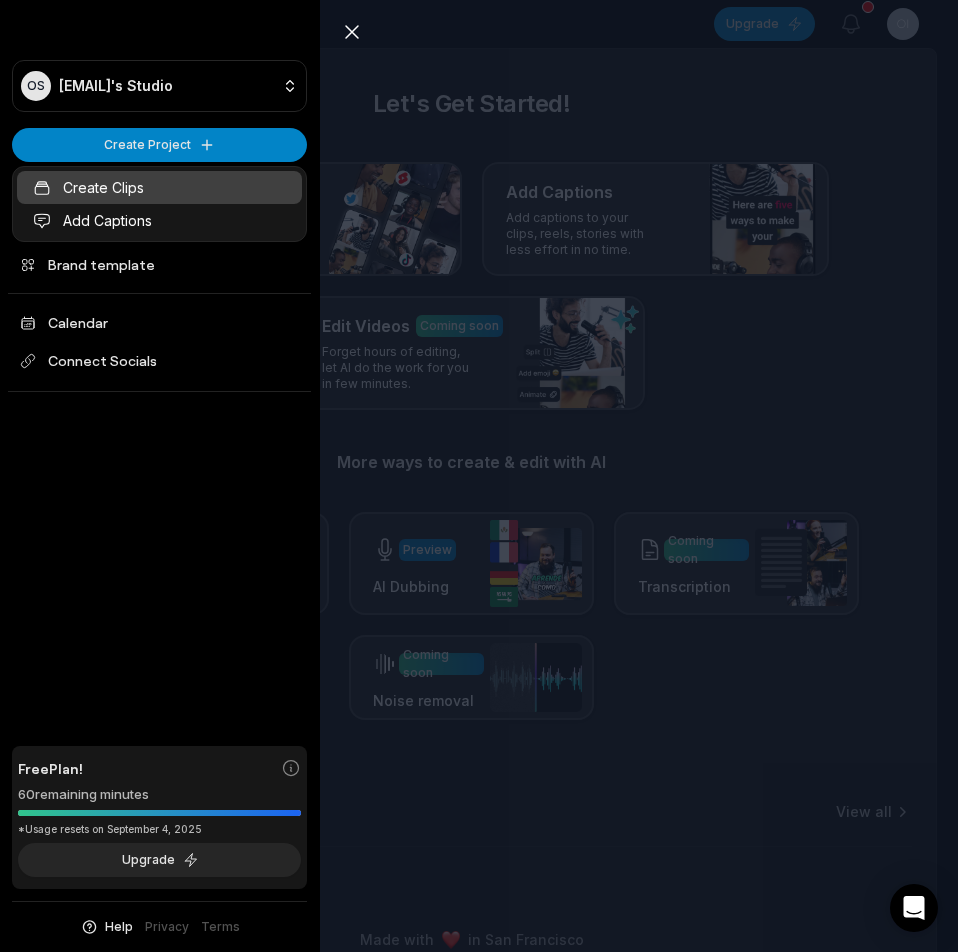 click on "Create Clips" at bounding box center (159, 187) 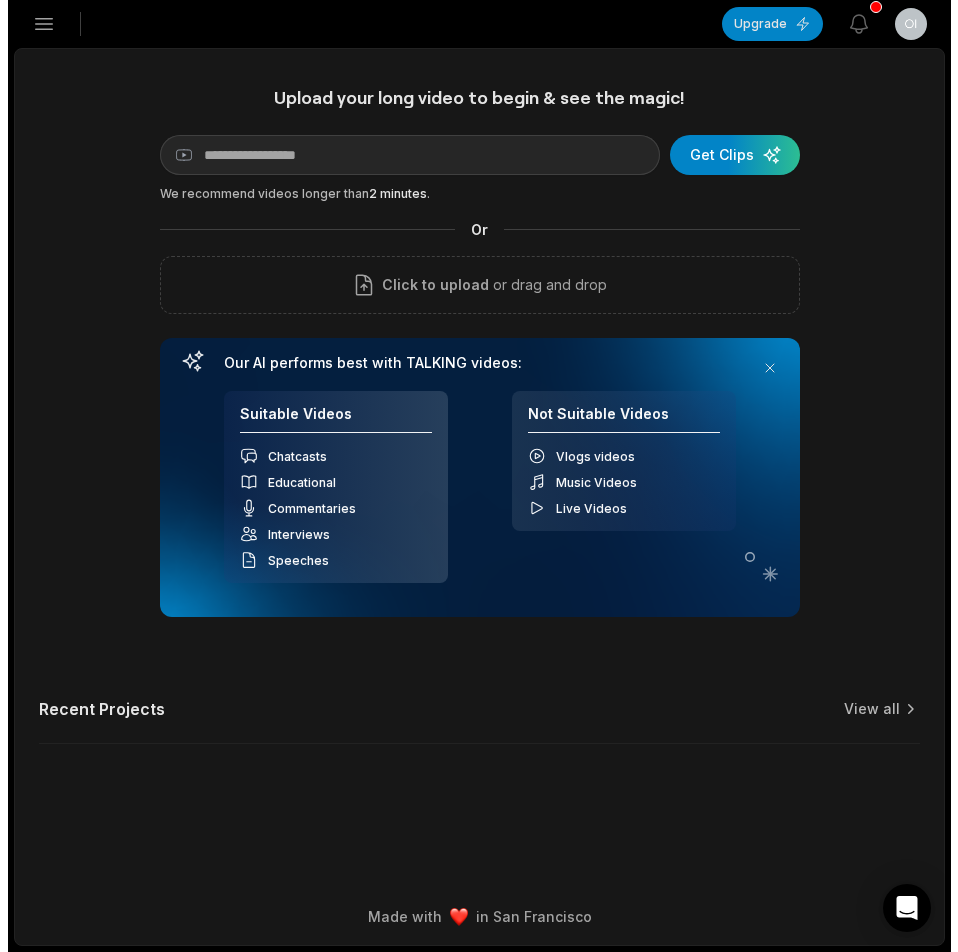 scroll, scrollTop: 0, scrollLeft: 0, axis: both 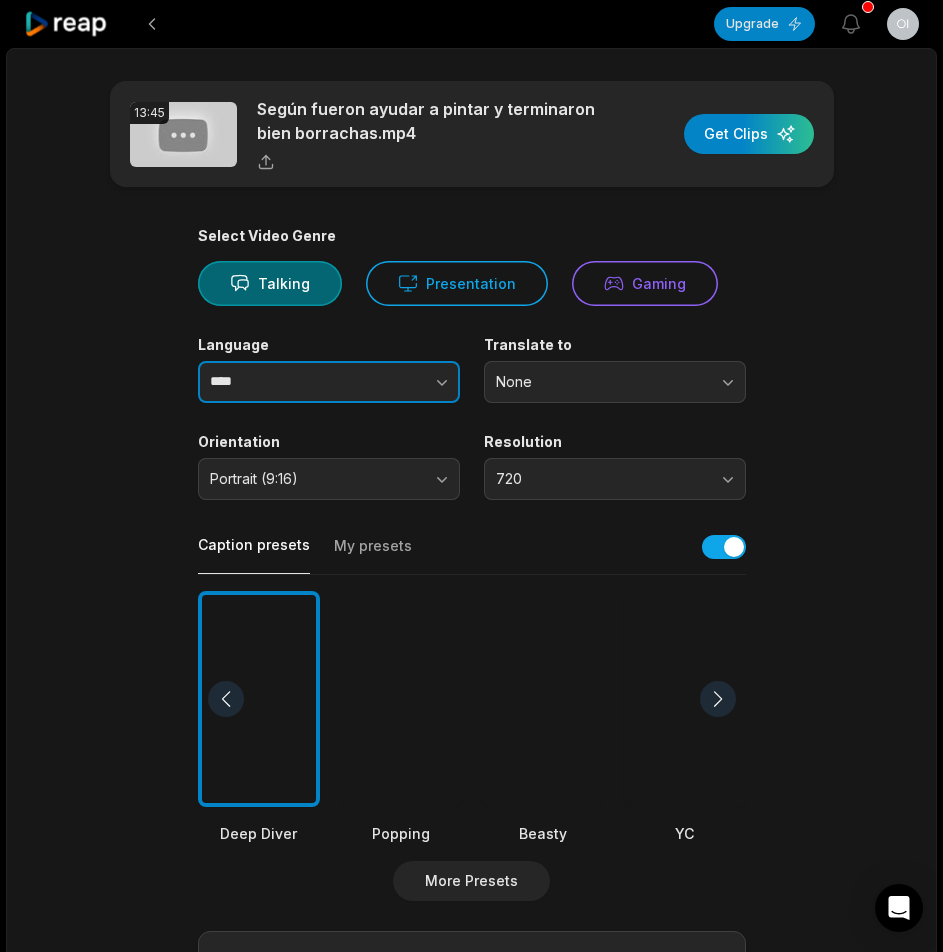 click on "****" at bounding box center (329, 382) 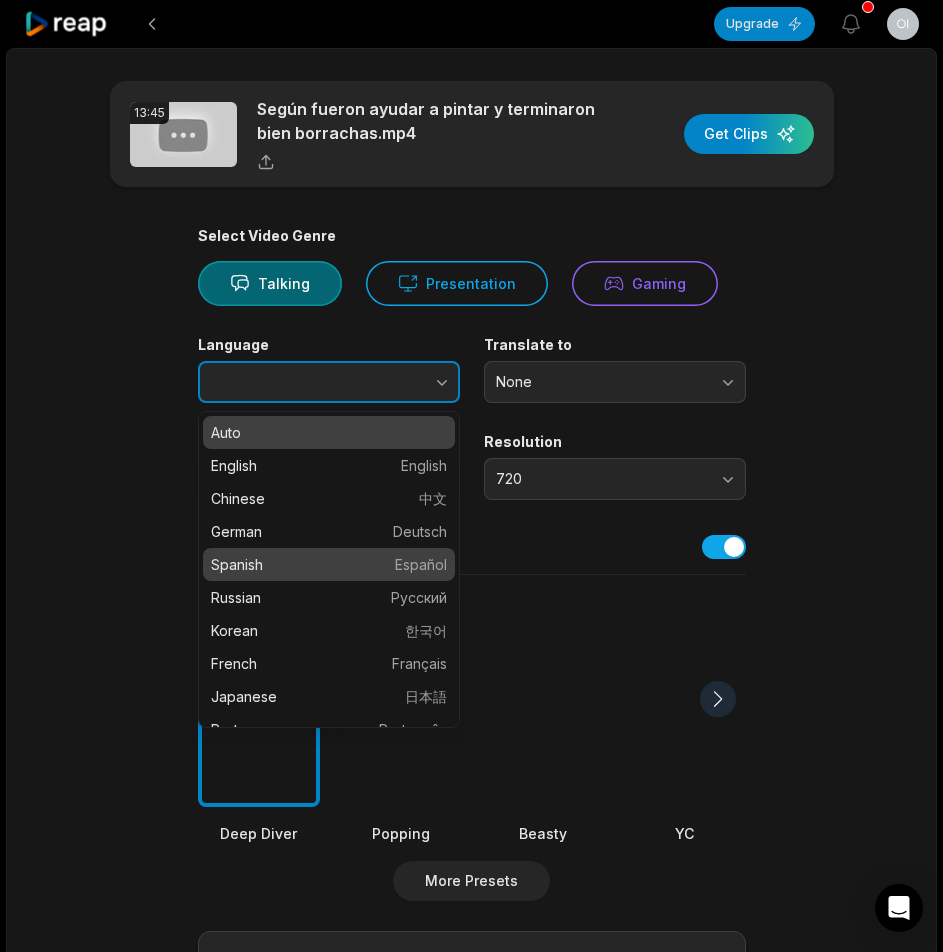 type on "*******" 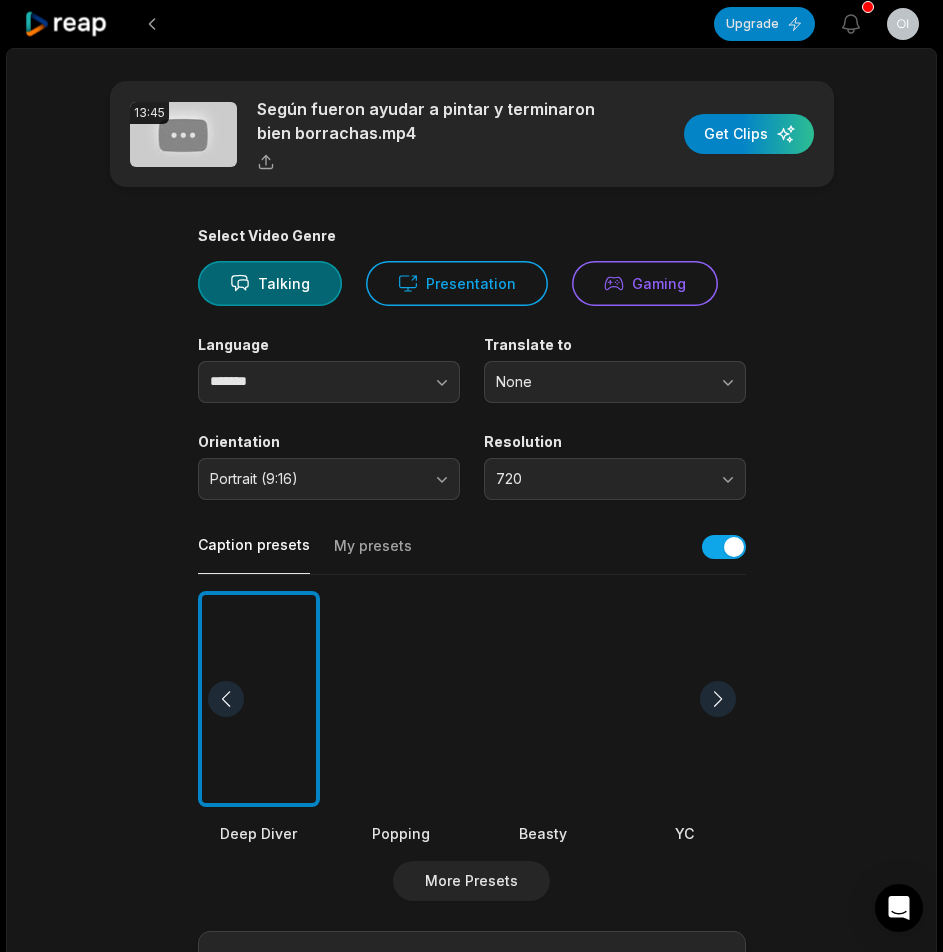 click at bounding box center (543, 699) 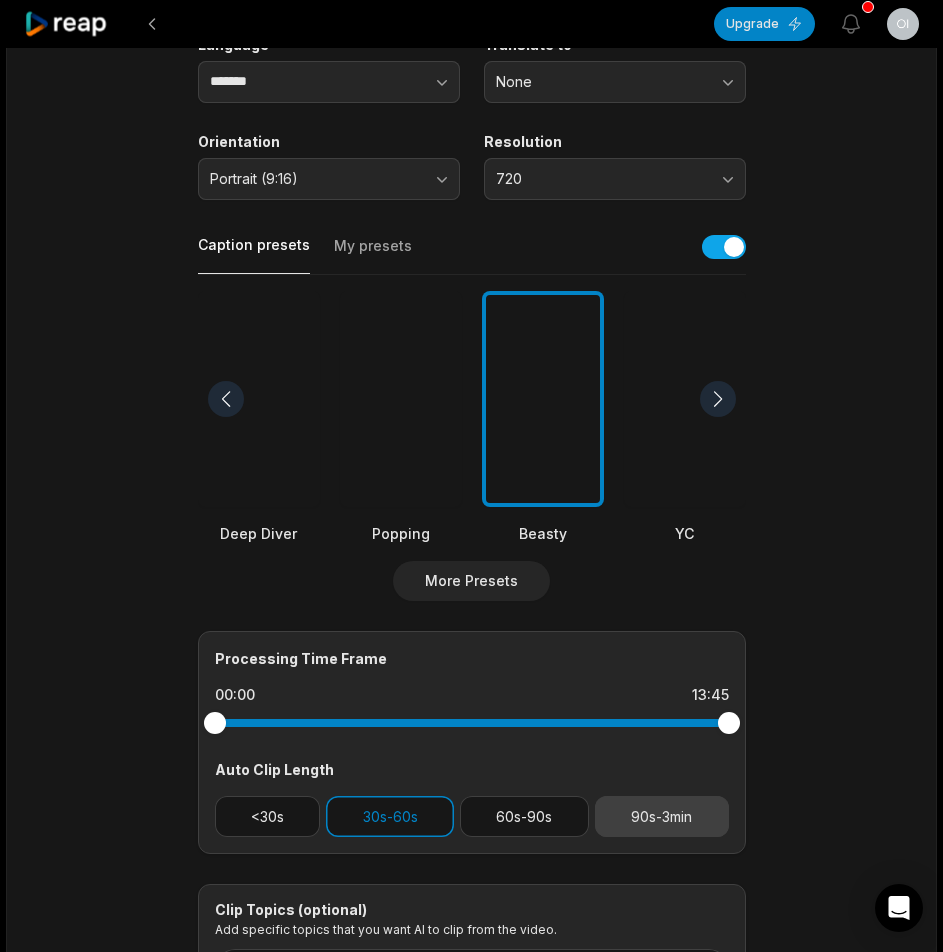 scroll, scrollTop: 400, scrollLeft: 0, axis: vertical 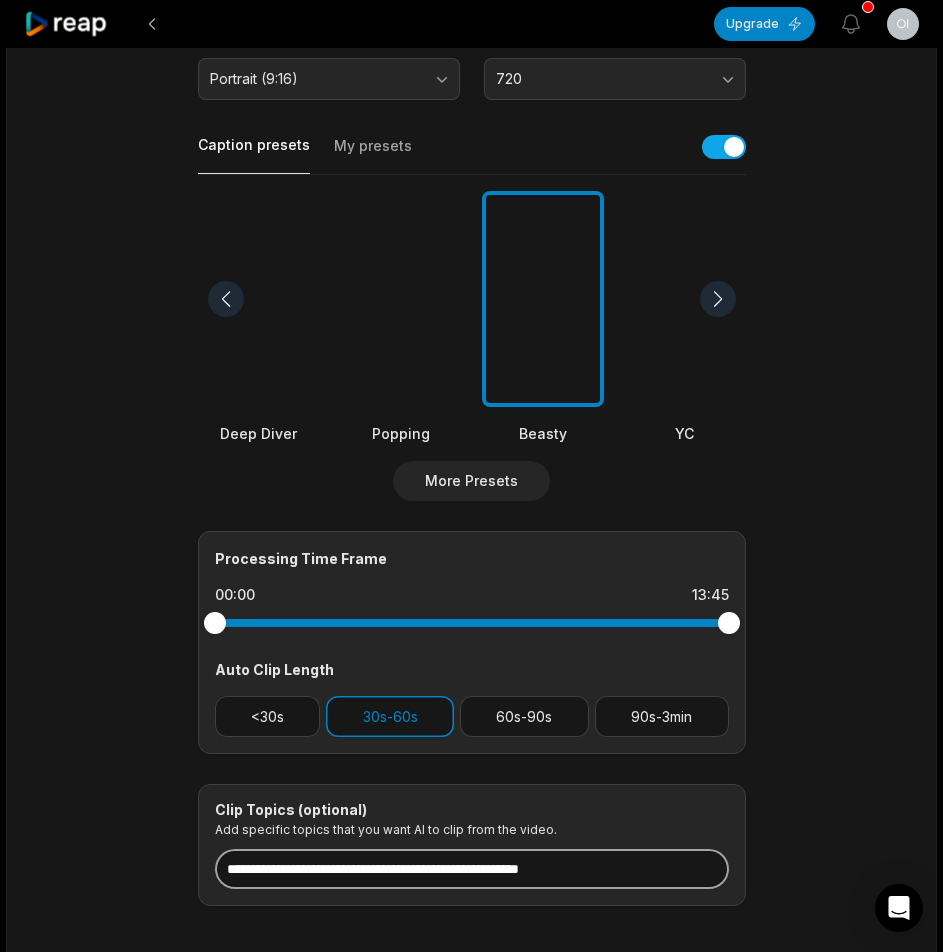 click at bounding box center [472, 869] 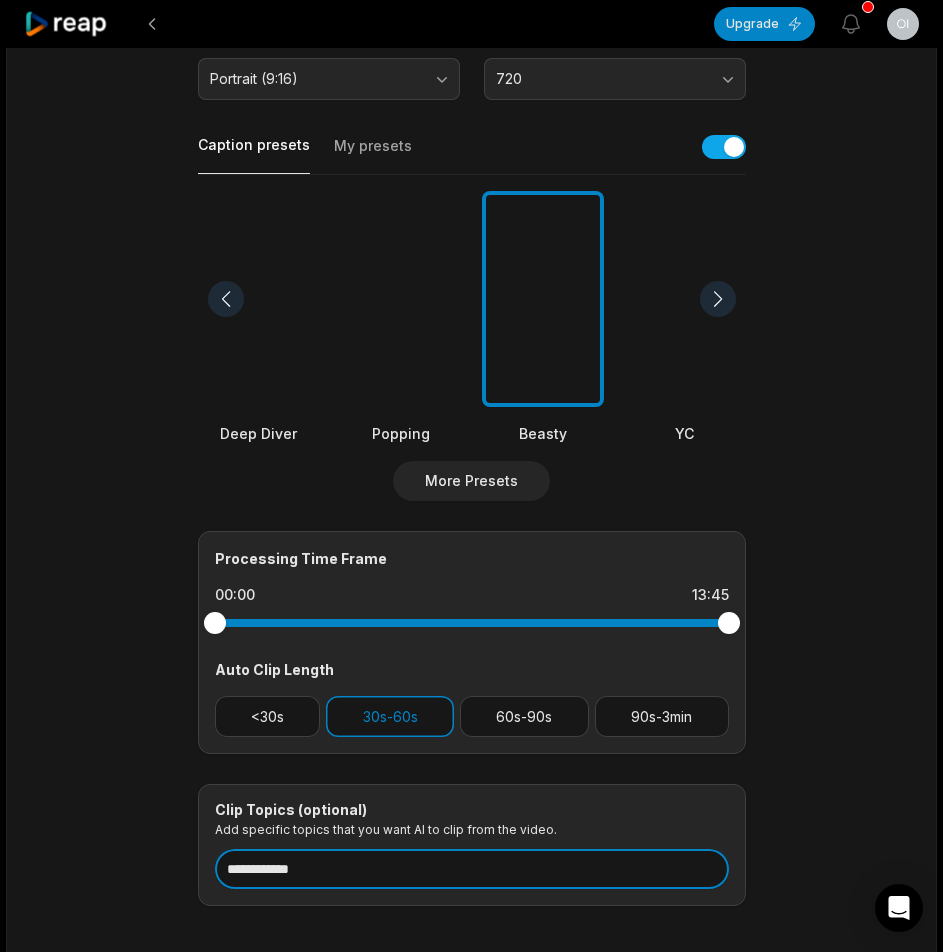 type on "**********" 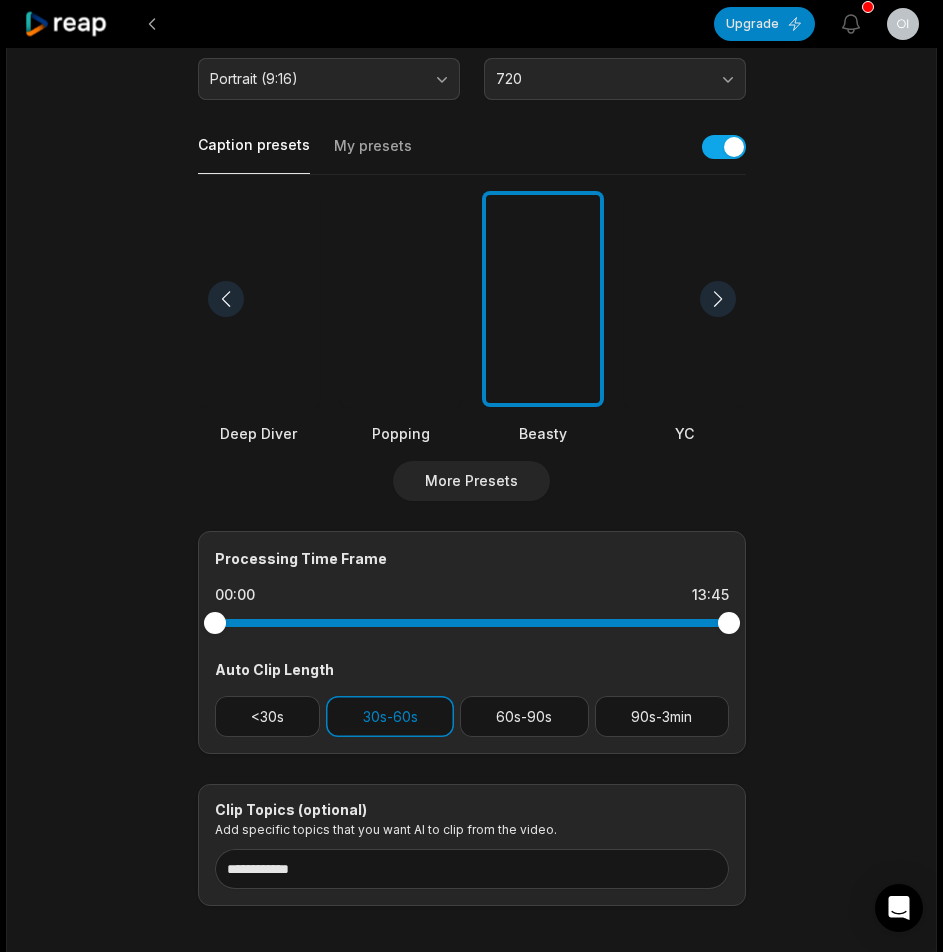 scroll, scrollTop: 0, scrollLeft: 0, axis: both 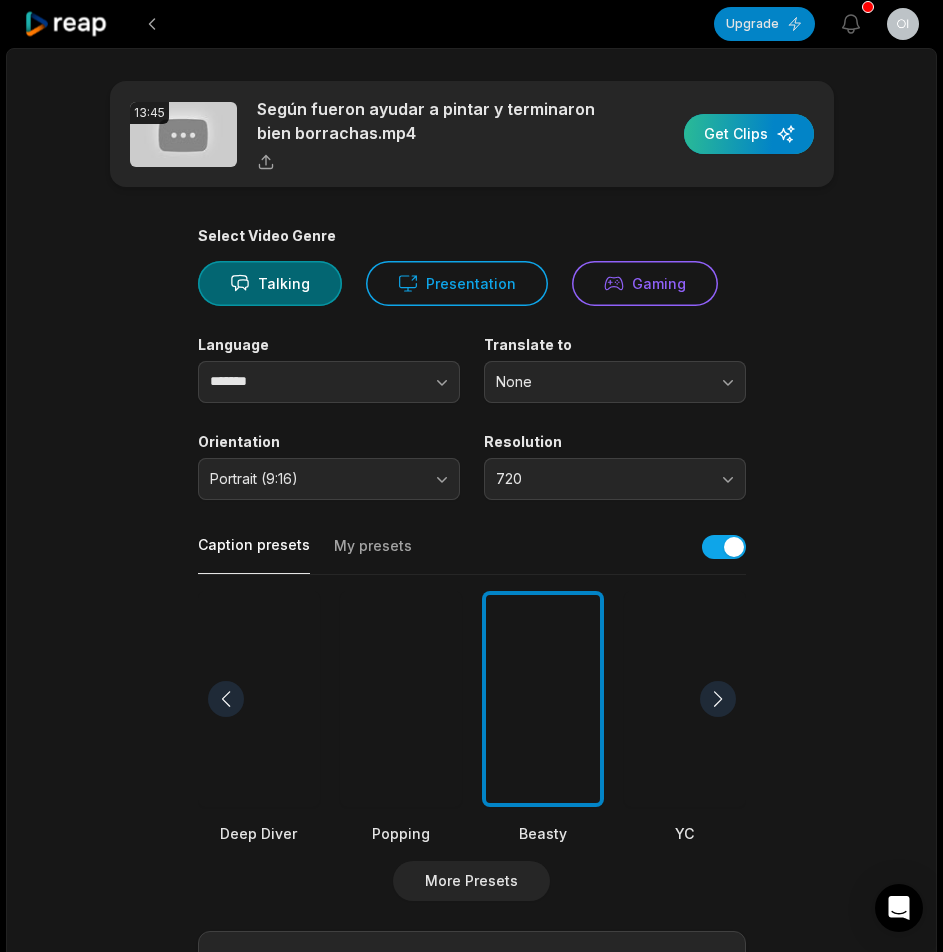 click at bounding box center [749, 134] 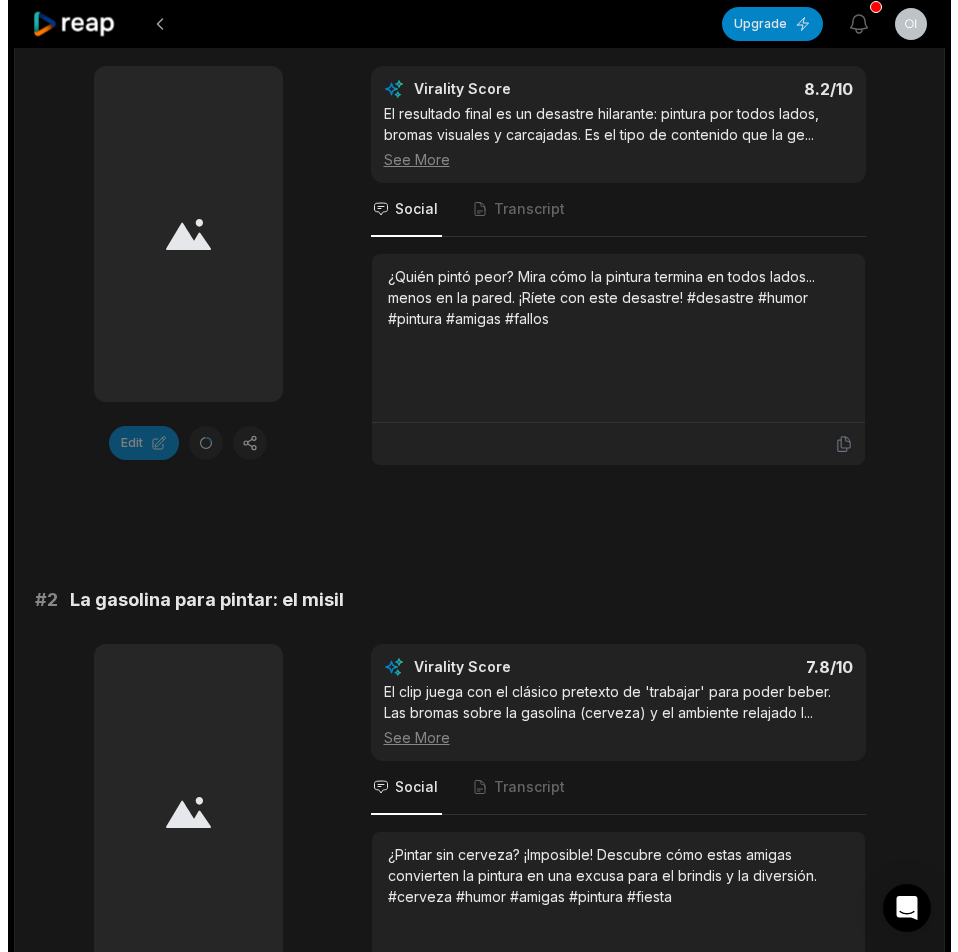 scroll, scrollTop: 0, scrollLeft: 0, axis: both 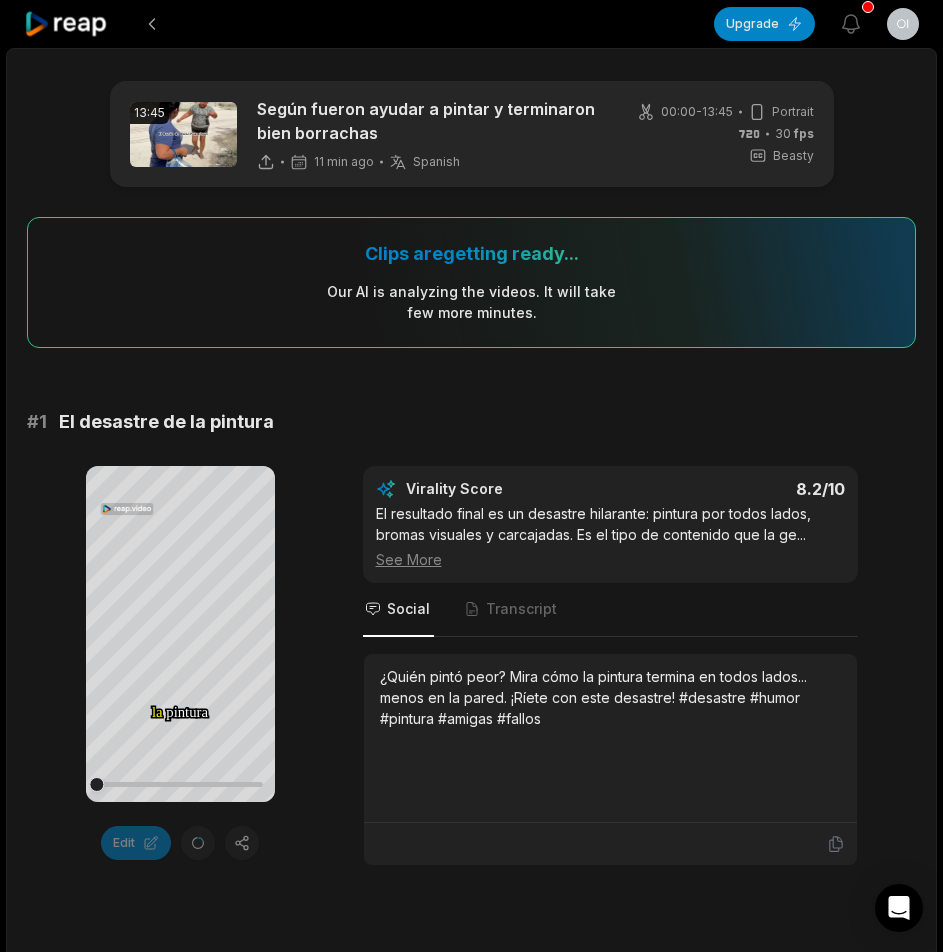 click 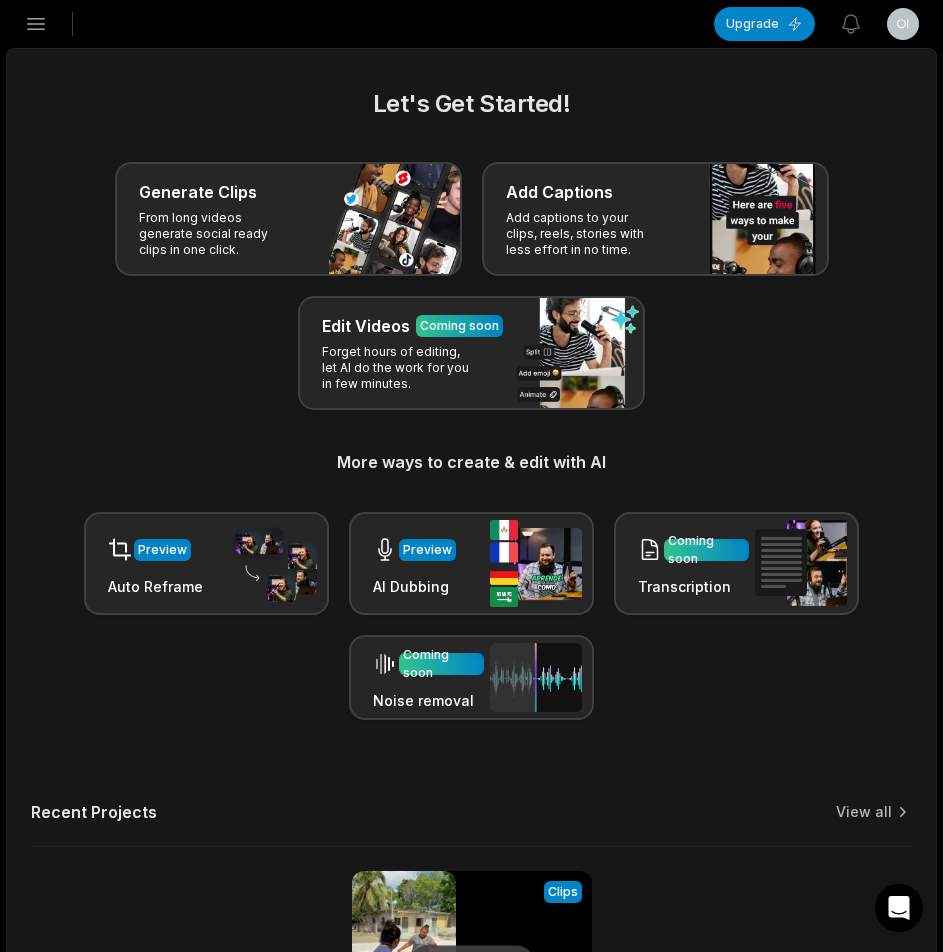 click on "Open sidebar" at bounding box center [36, 24] 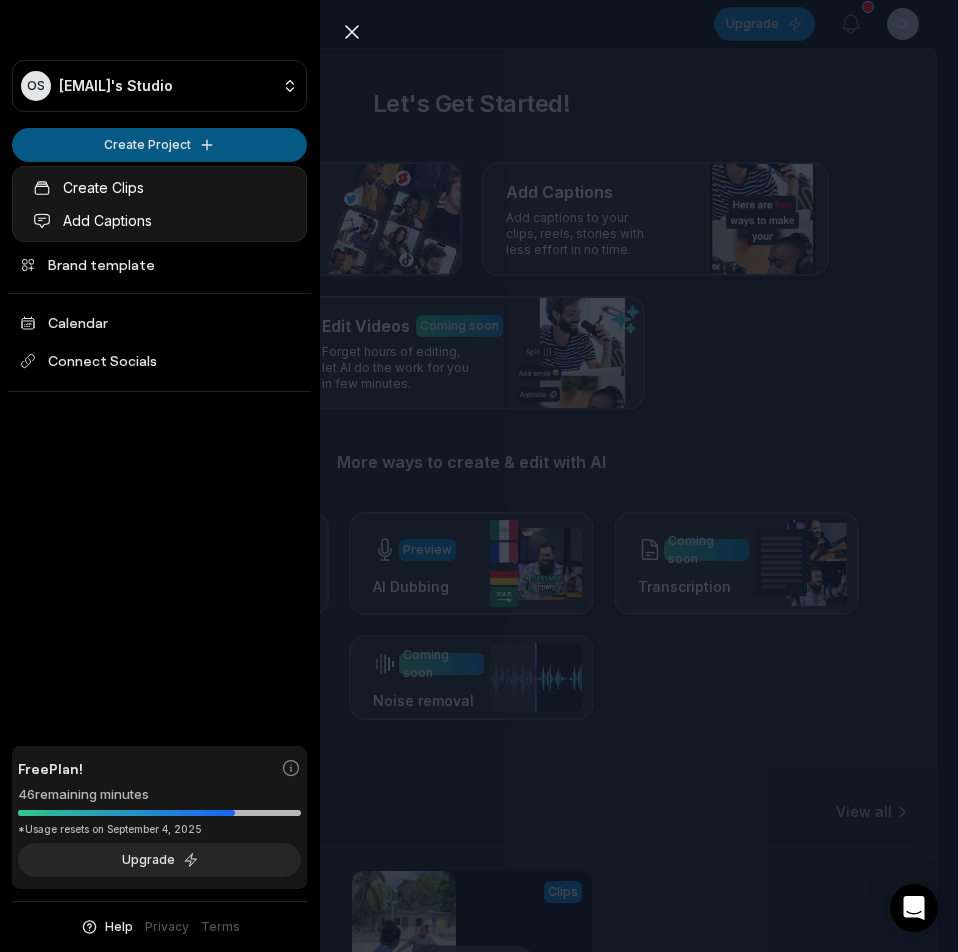 click on "OS Oiowa@telegmail.com's Studio Create Project Home Projects Brand template Calendar Connect Socials Free  Plan! 46  remaining minutes *Usage resets on September 4, 2025 Upgrade Help Privacy Terms Open sidebar Upgrade View notifications Open user menu   Let's Get Started! Generate Clips From long videos generate social ready clips in one click. Add Captions Add captions to your clips, reels, stories with less effort in no time. Edit Videos Coming soon Forget hours of editing, let AI do the work for you in few minutes. More ways to create & edit with AI Preview Auto Reframe Preview AI Dubbing Coming soon Transcription Coming soon Noise removal Recent Projects View all Processing Clips 13:45 Según fueron ayudar a pintar y terminaron bien borrachas Open options 12 minutes ago Made with   in San Francisco
Close sidebar OS Oiowa@telegmail.com's Studio Create Project Home Projects Brand template Calendar Connect Socials Free  Plan! 46  remaining minutes *Usage resets on September 4, 2025 Upgrade Help Terms" at bounding box center [479, 476] 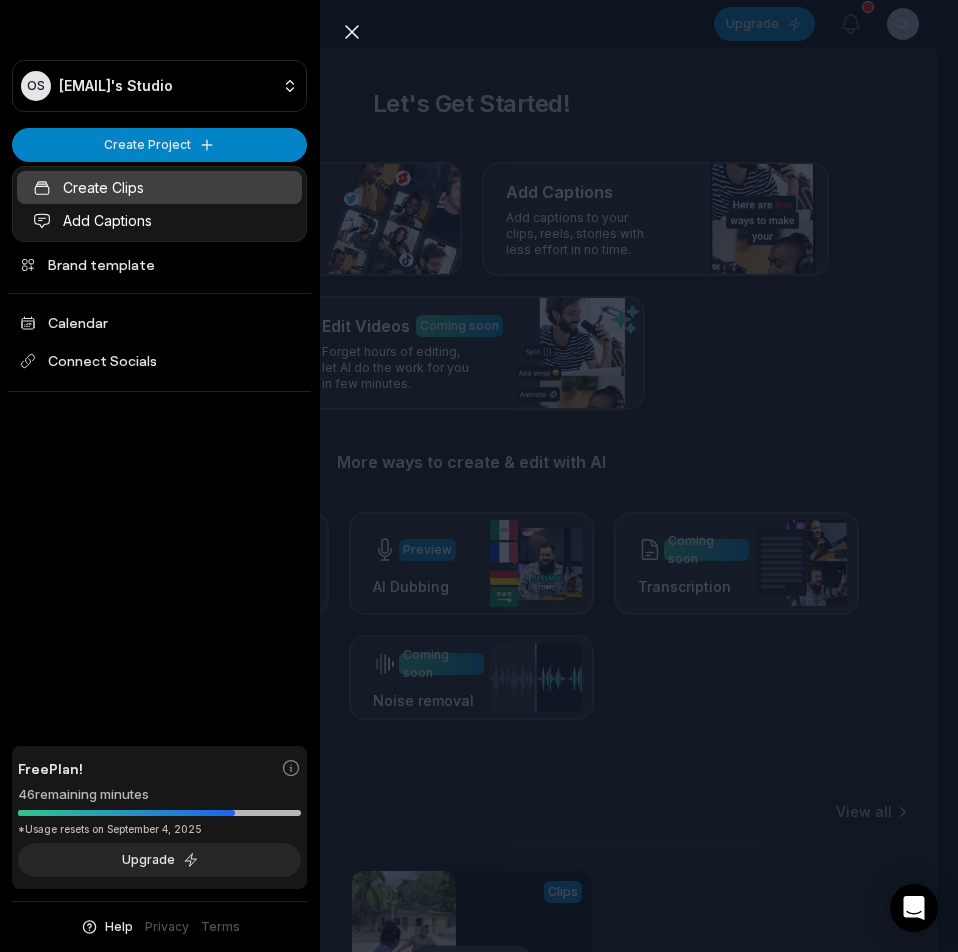 click on "Create Clips" at bounding box center (159, 187) 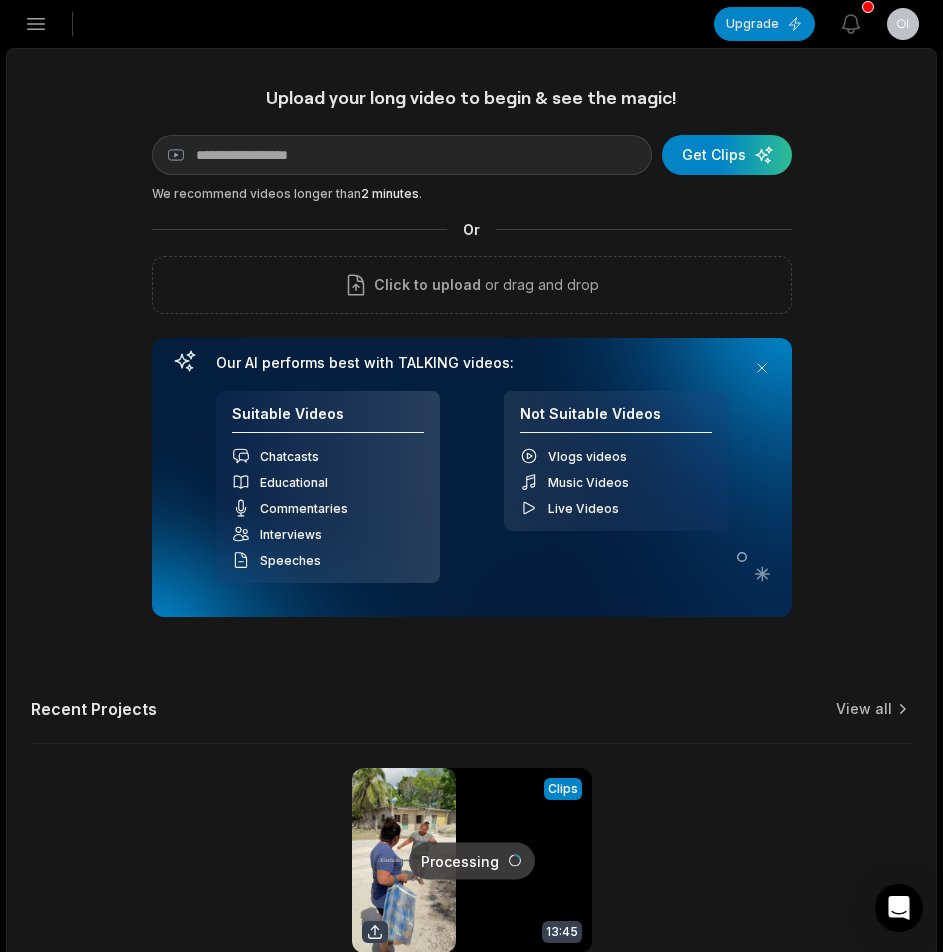 scroll, scrollTop: 0, scrollLeft: 0, axis: both 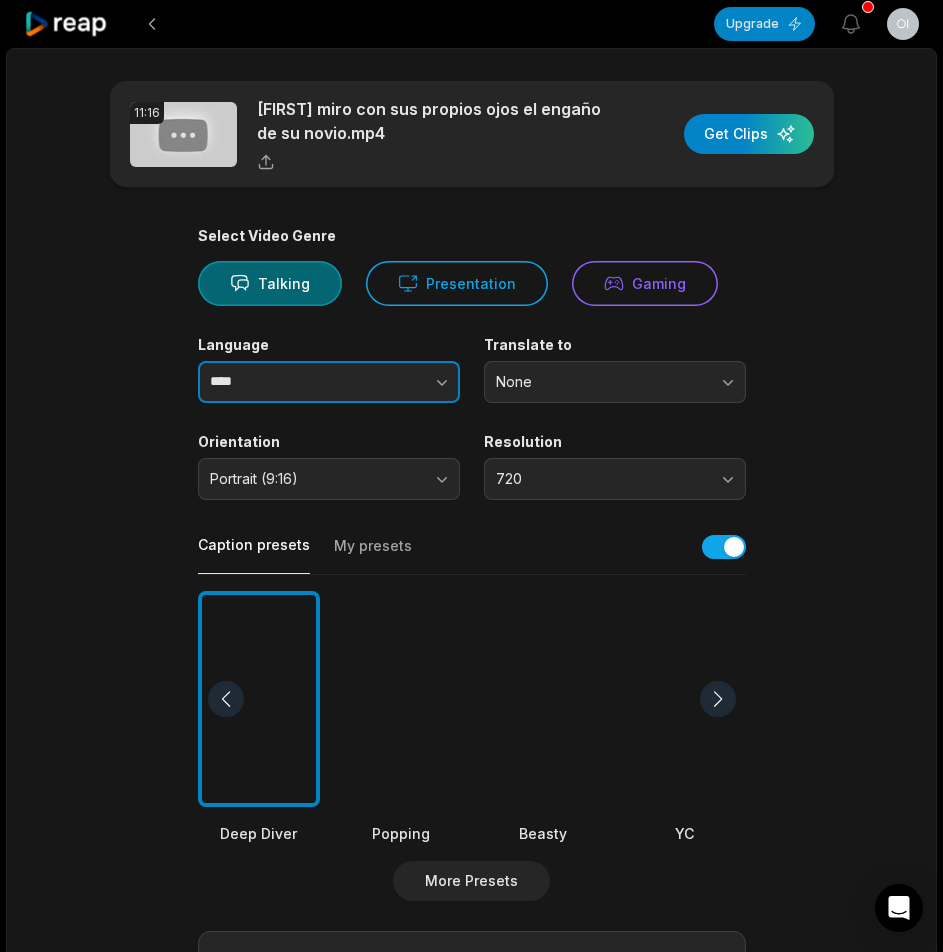 click at bounding box center (402, 382) 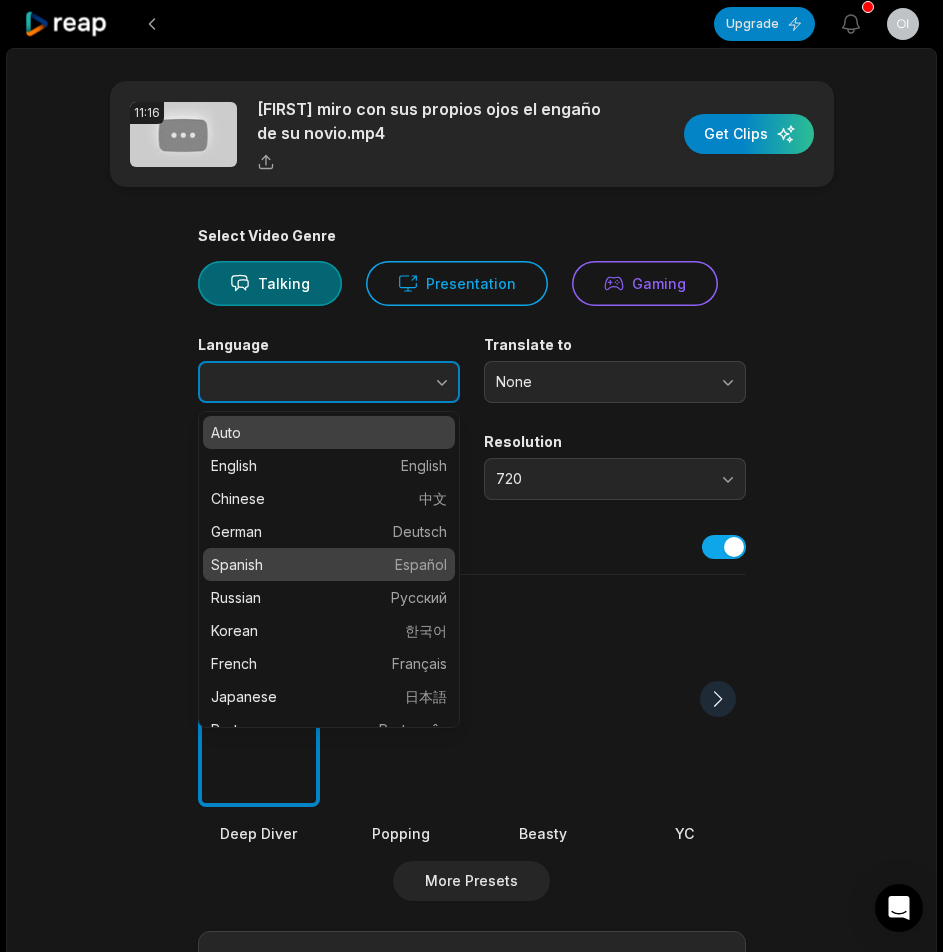 type on "*******" 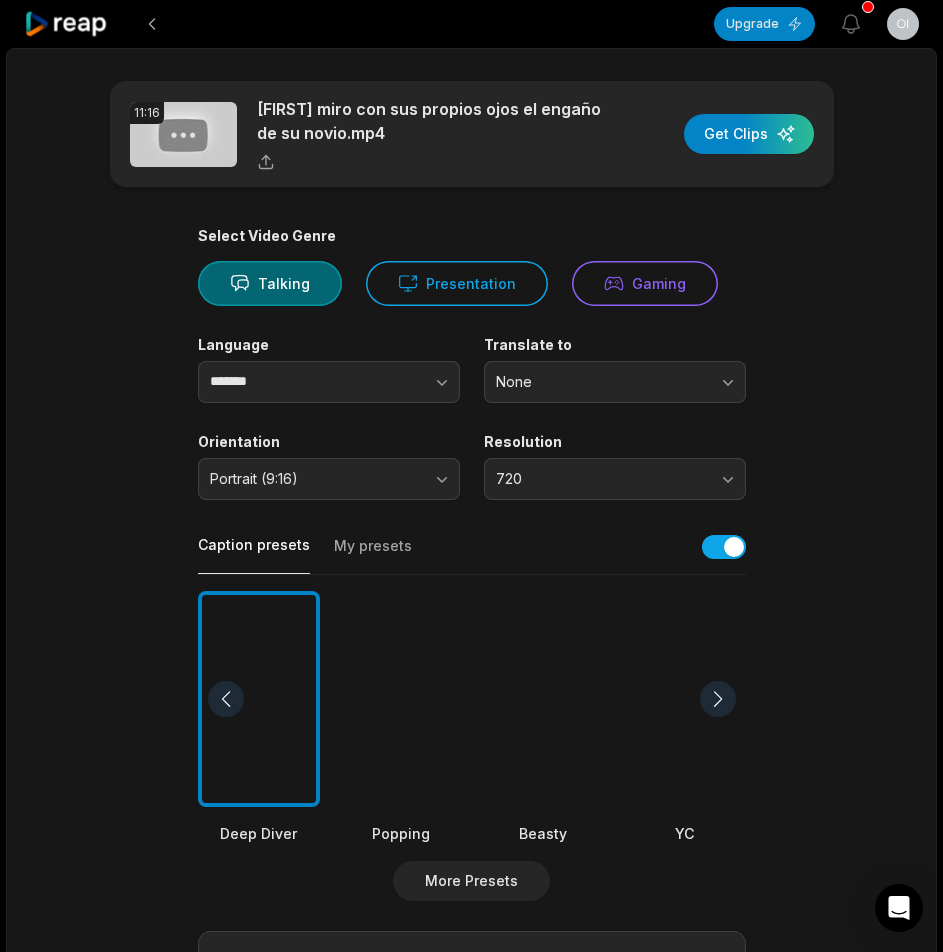 click at bounding box center (543, 699) 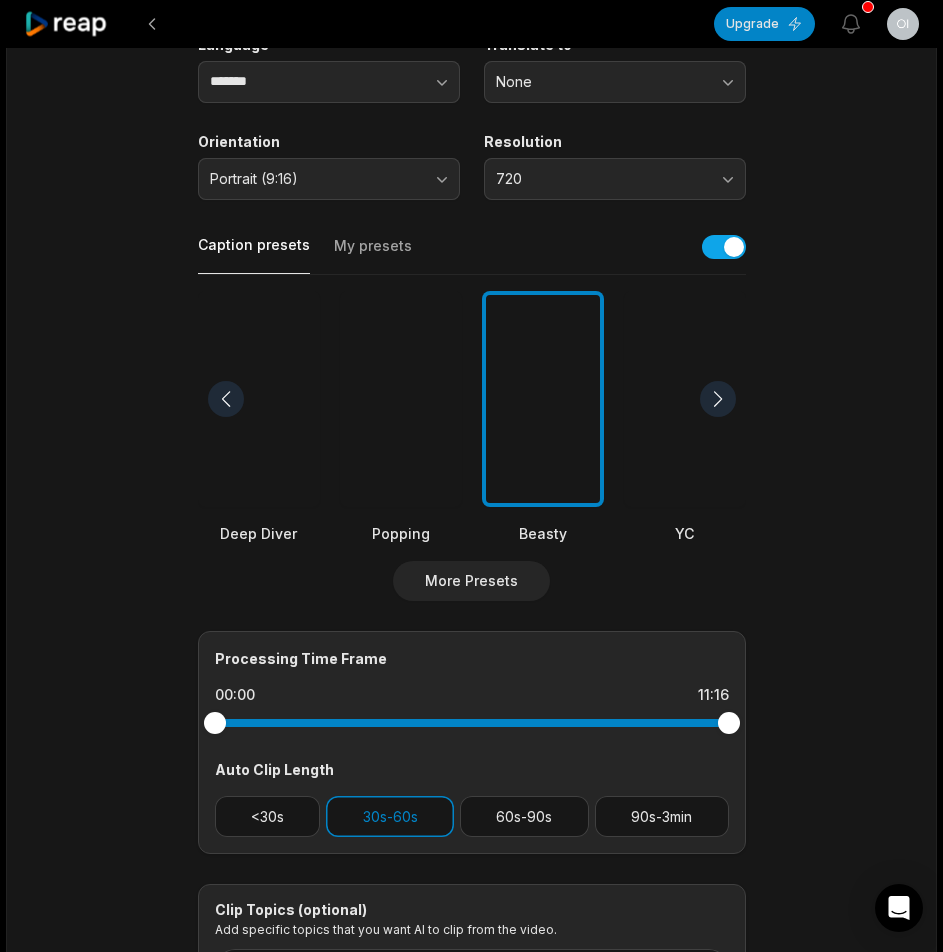scroll, scrollTop: 498, scrollLeft: 0, axis: vertical 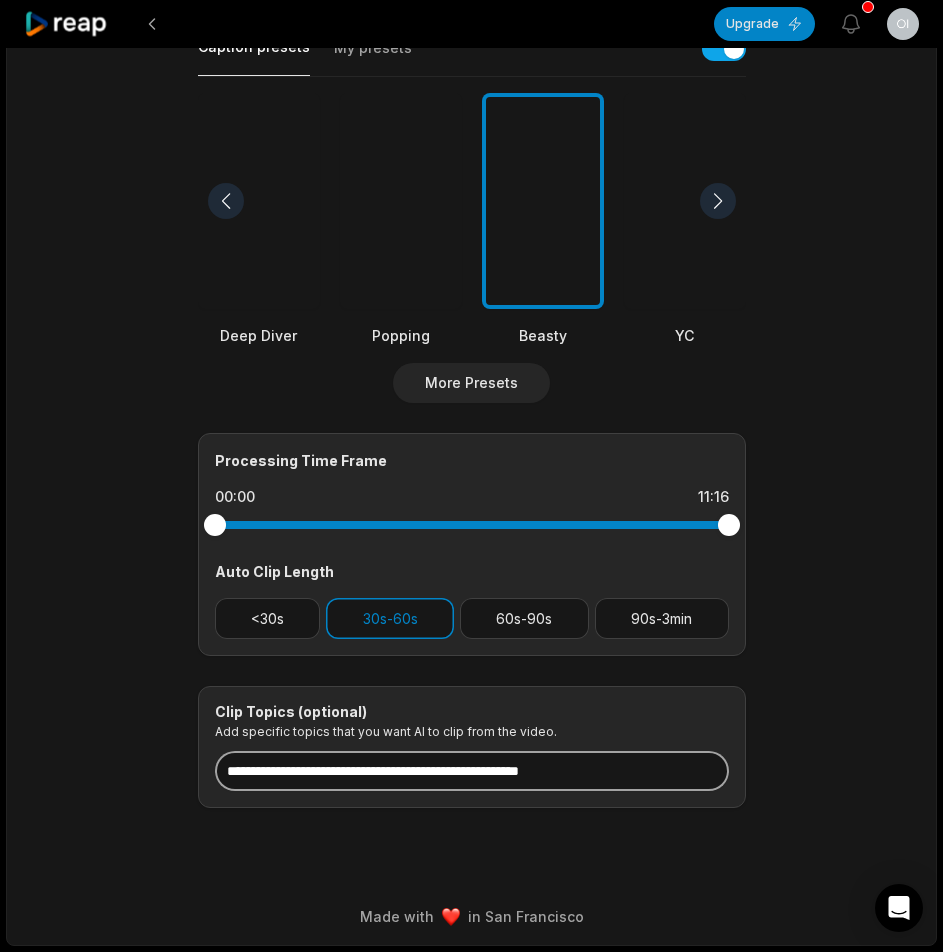click at bounding box center (472, 771) 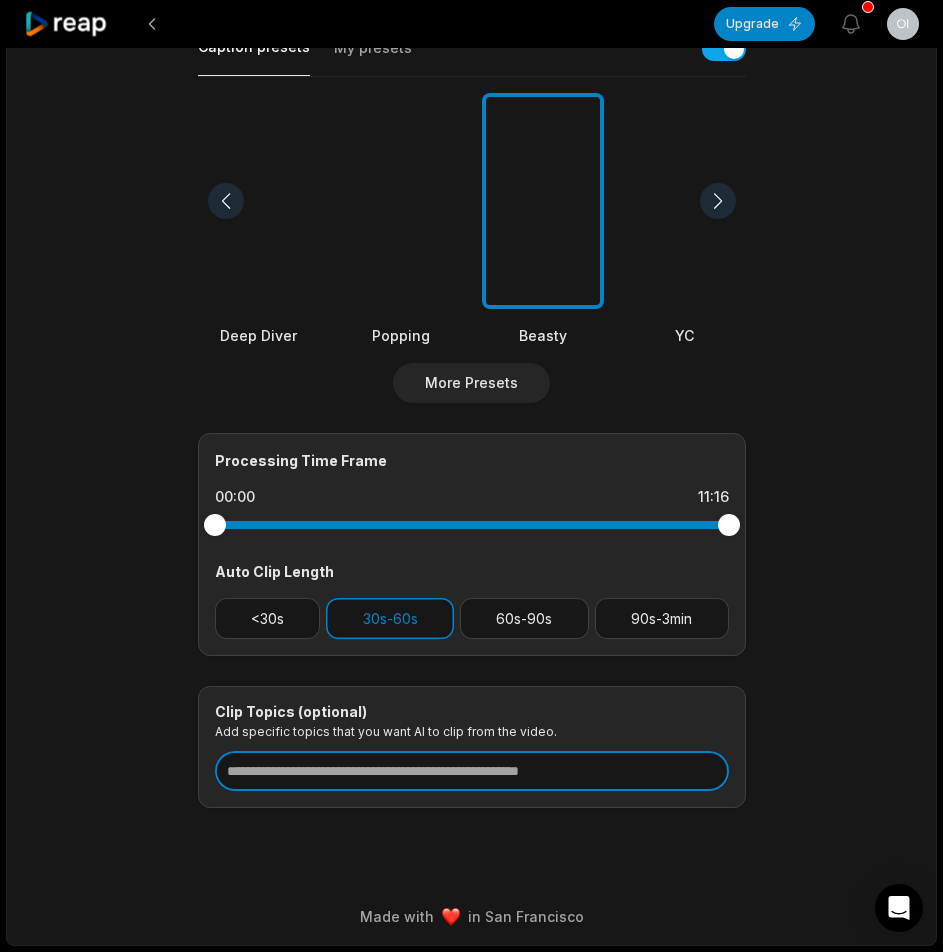 paste on "**********" 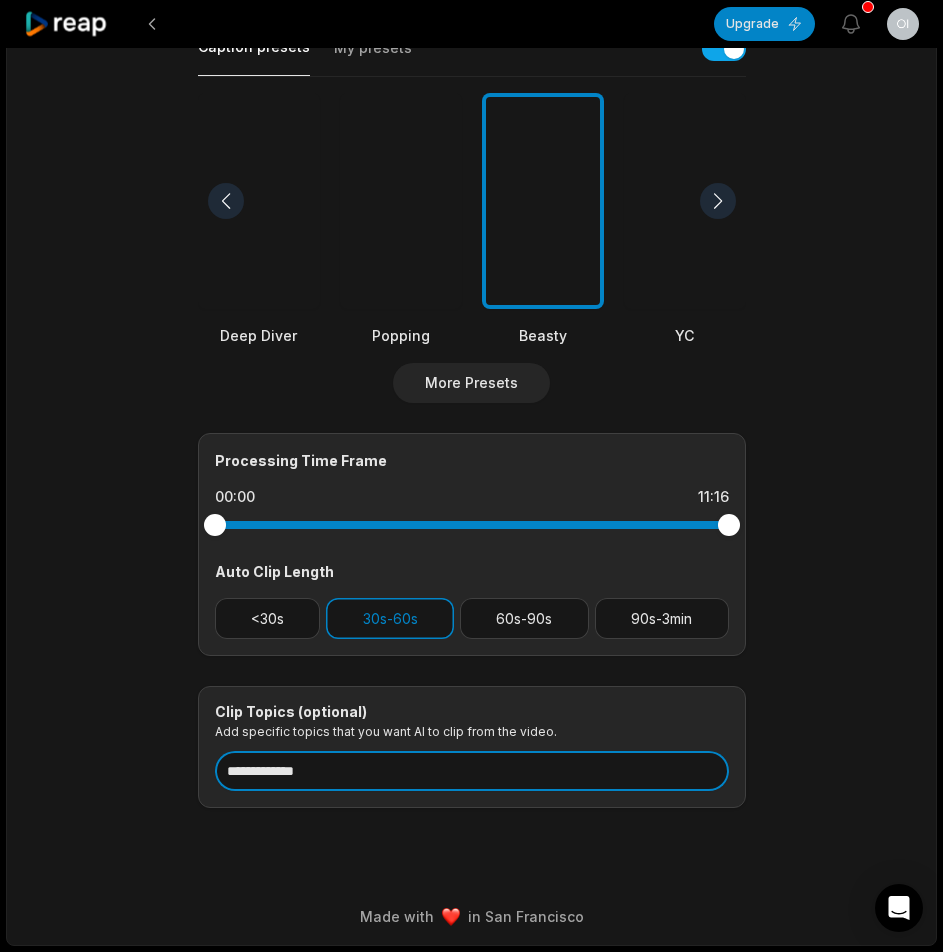 scroll, scrollTop: 0, scrollLeft: 0, axis: both 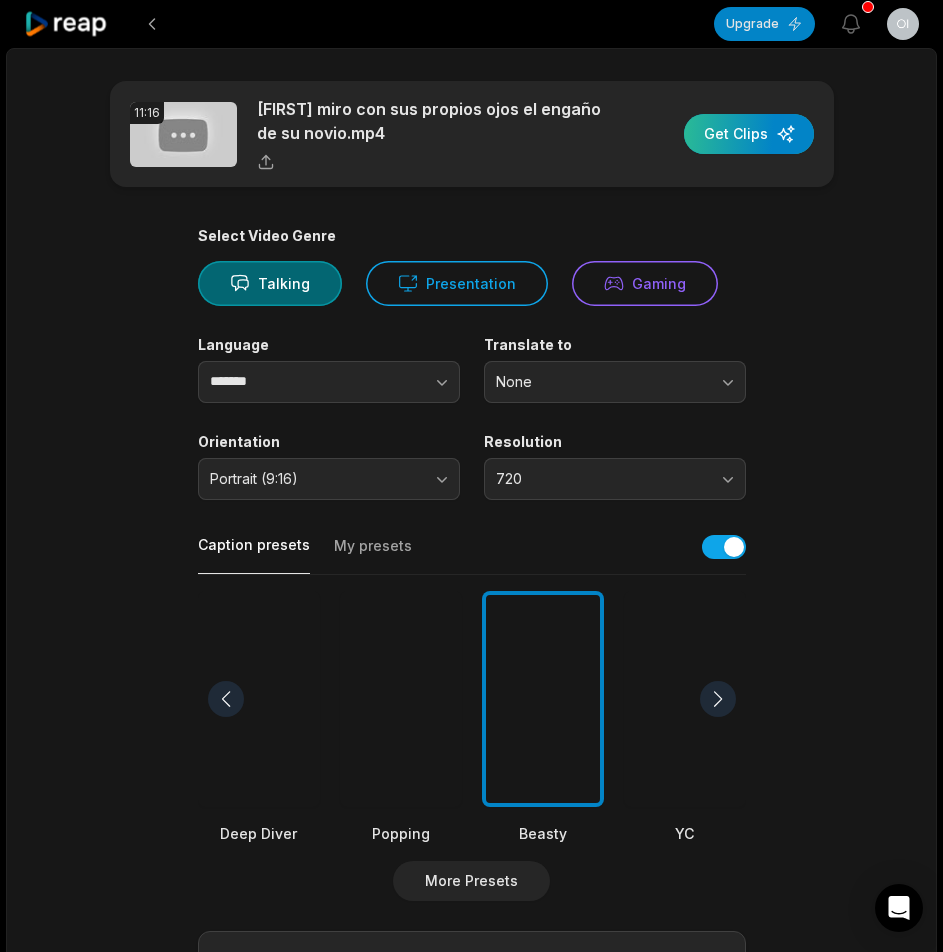 type on "**********" 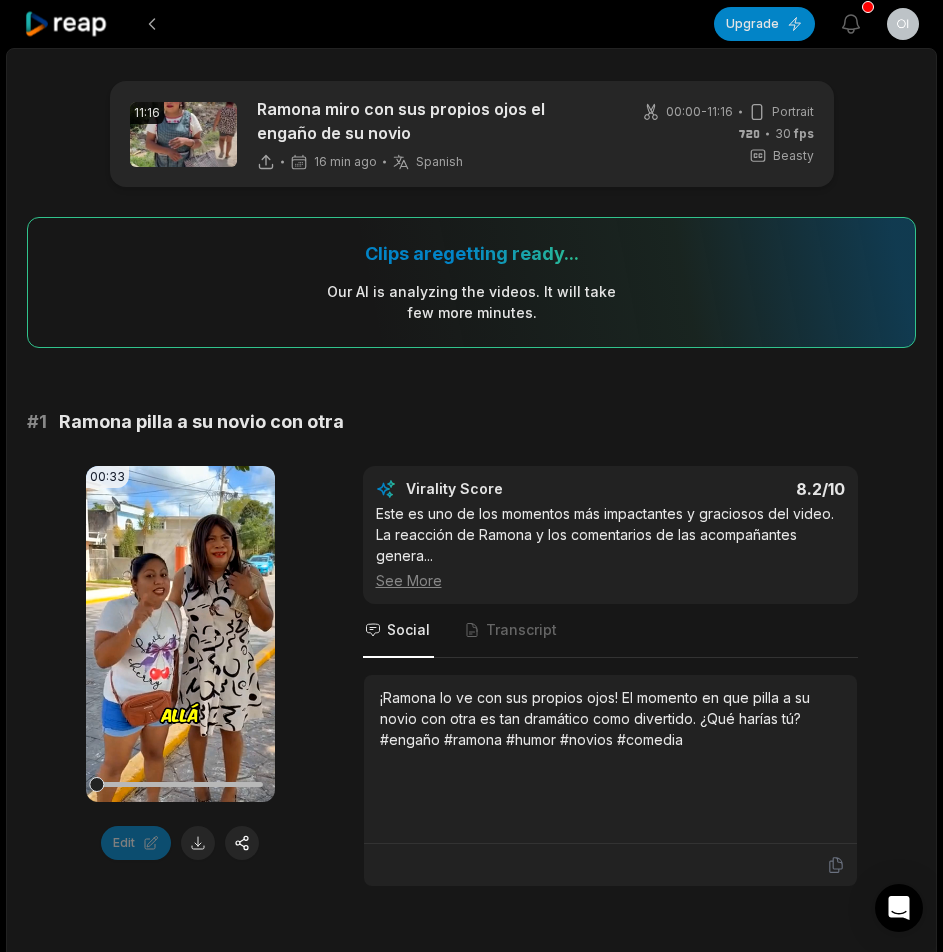 scroll, scrollTop: 0, scrollLeft: 0, axis: both 